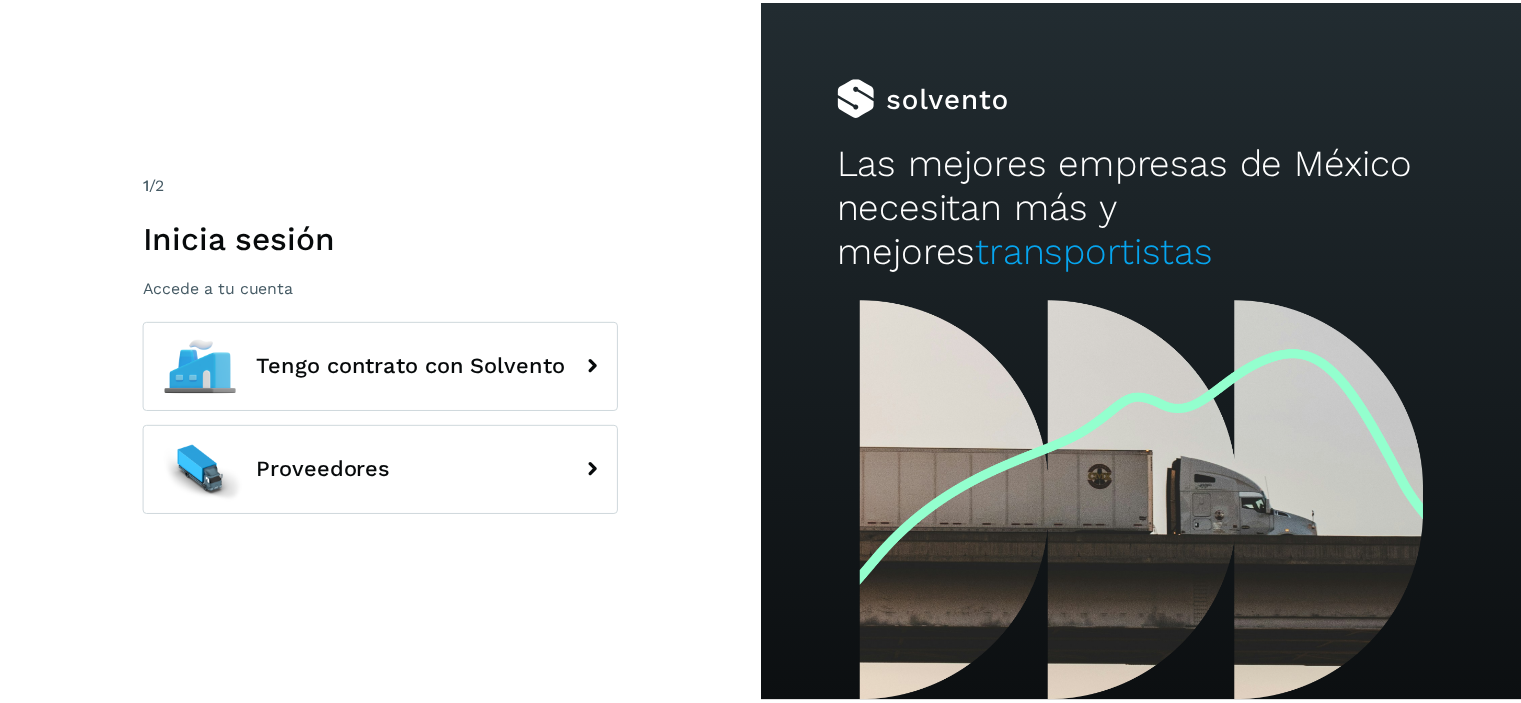 scroll, scrollTop: 0, scrollLeft: 0, axis: both 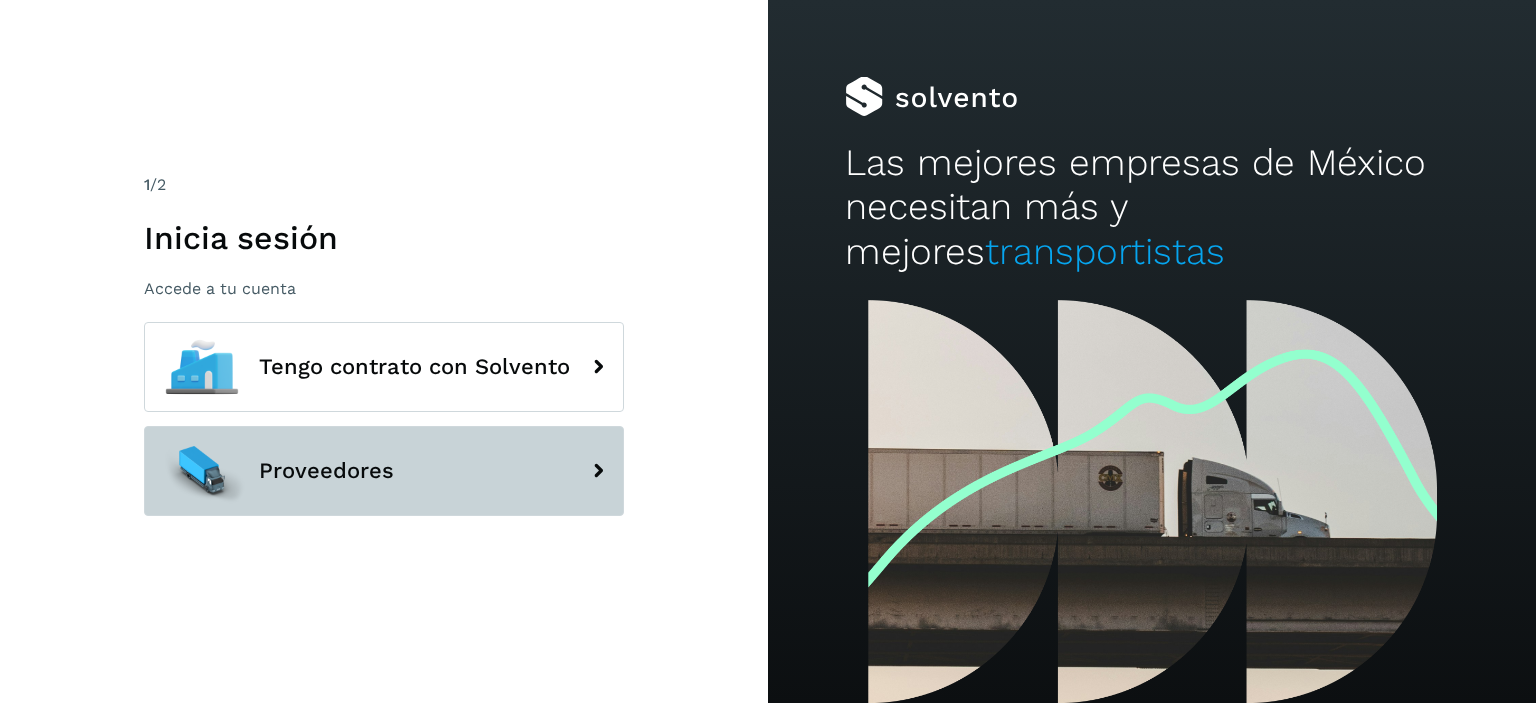click on "Proveedores" at bounding box center (384, 471) 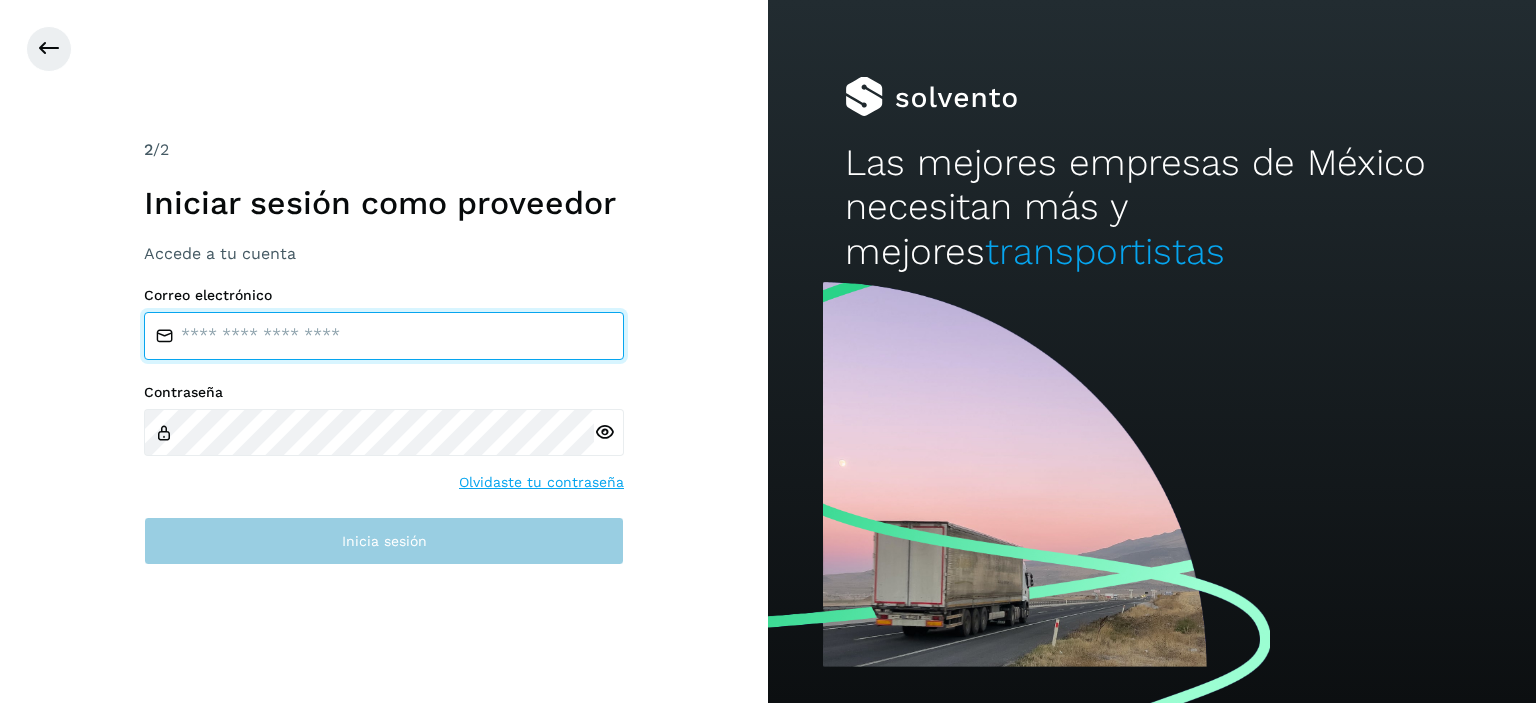 type on "**********" 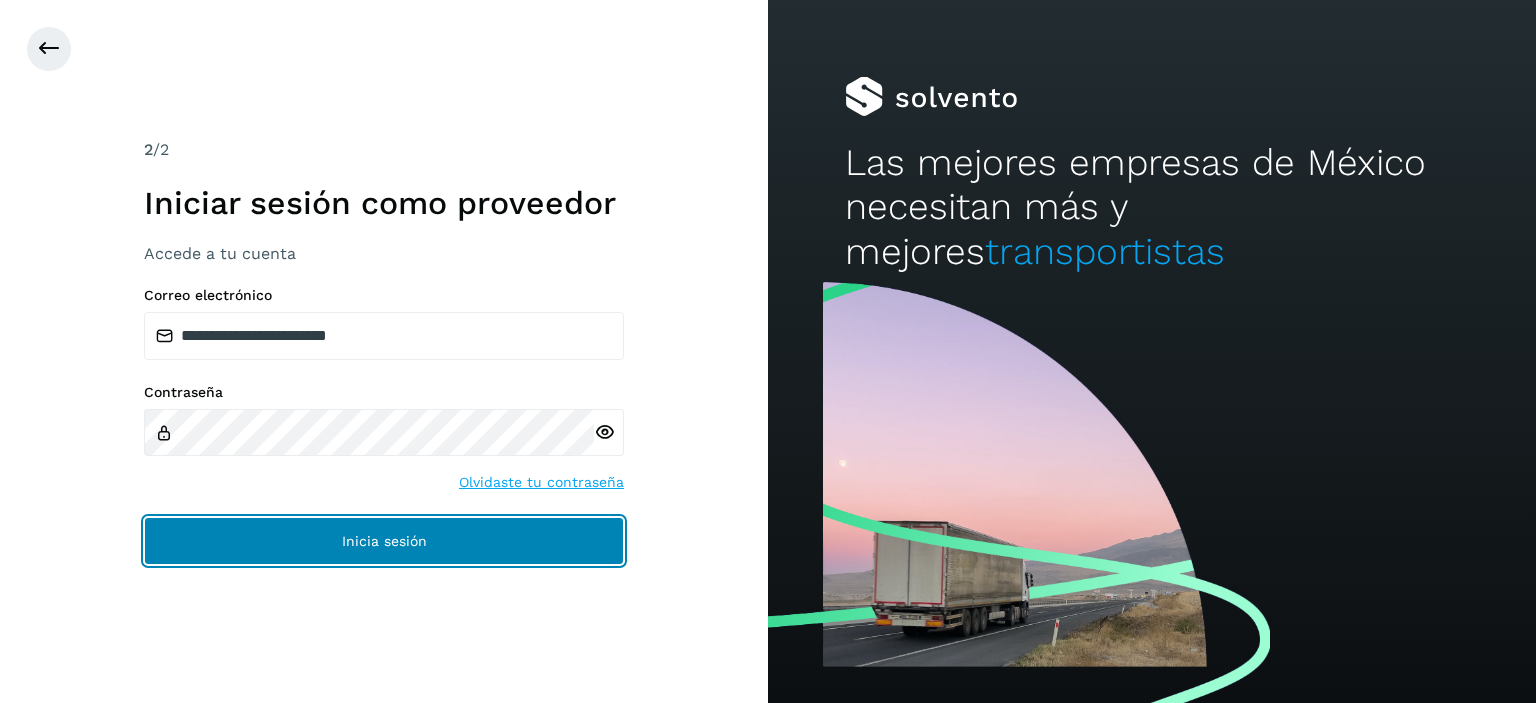 click on "Inicia sesión" at bounding box center [384, 541] 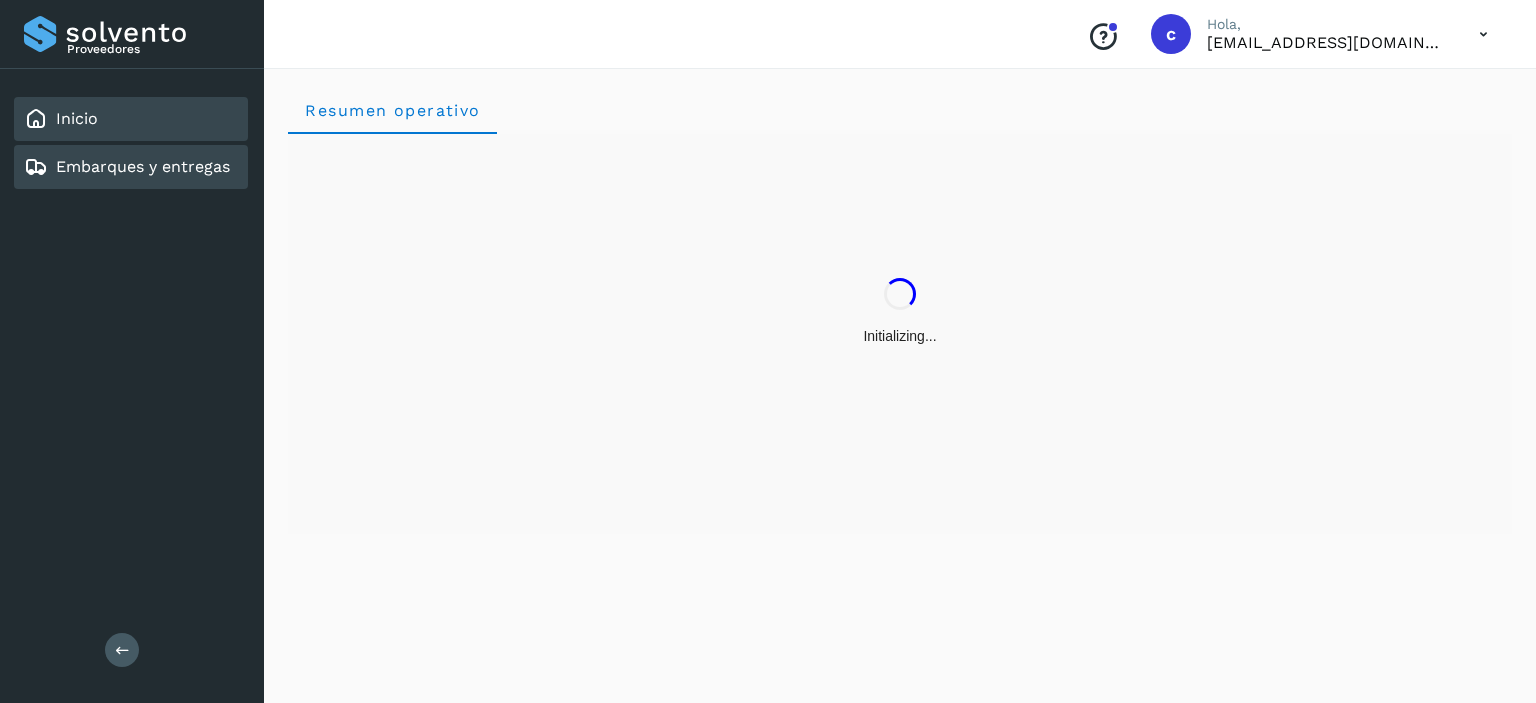 click on "Embarques y entregas" at bounding box center [143, 166] 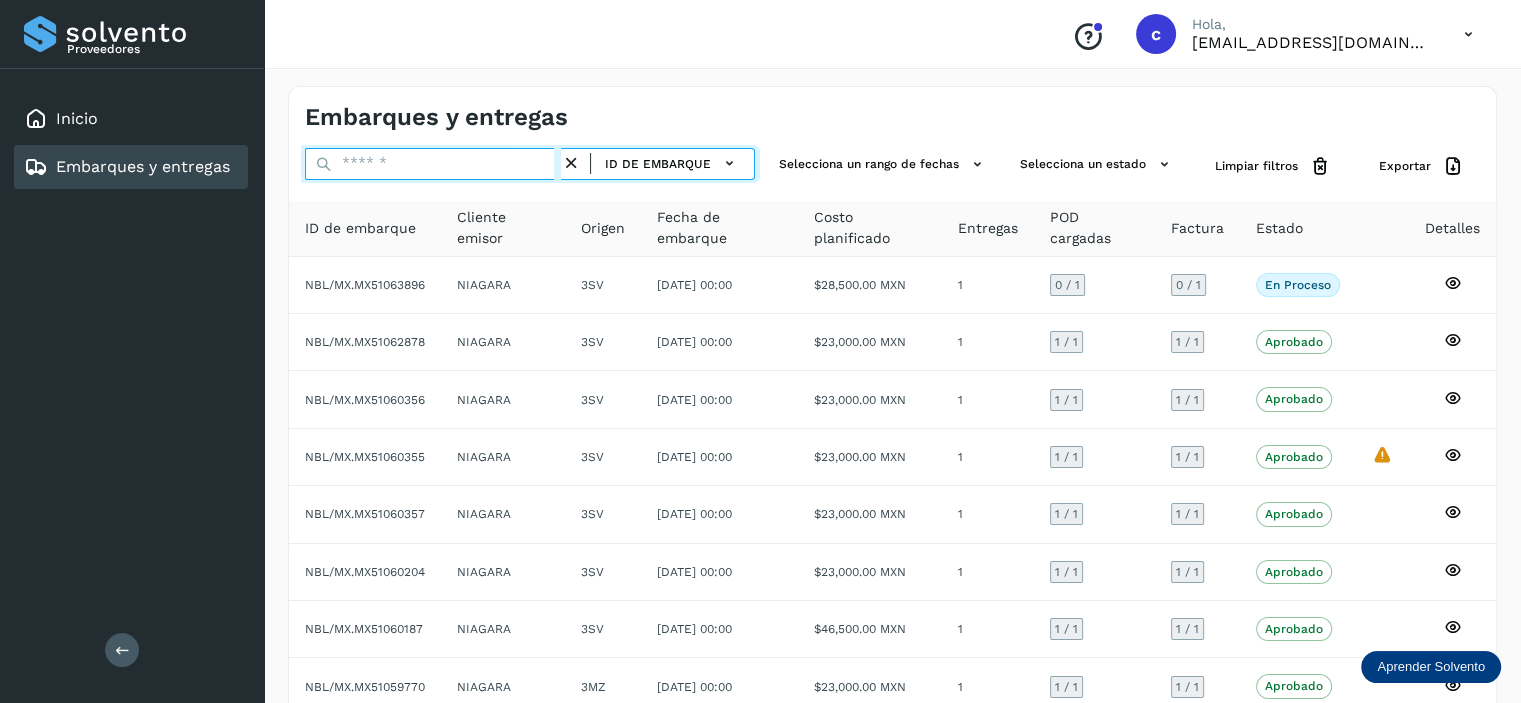 click at bounding box center (433, 164) 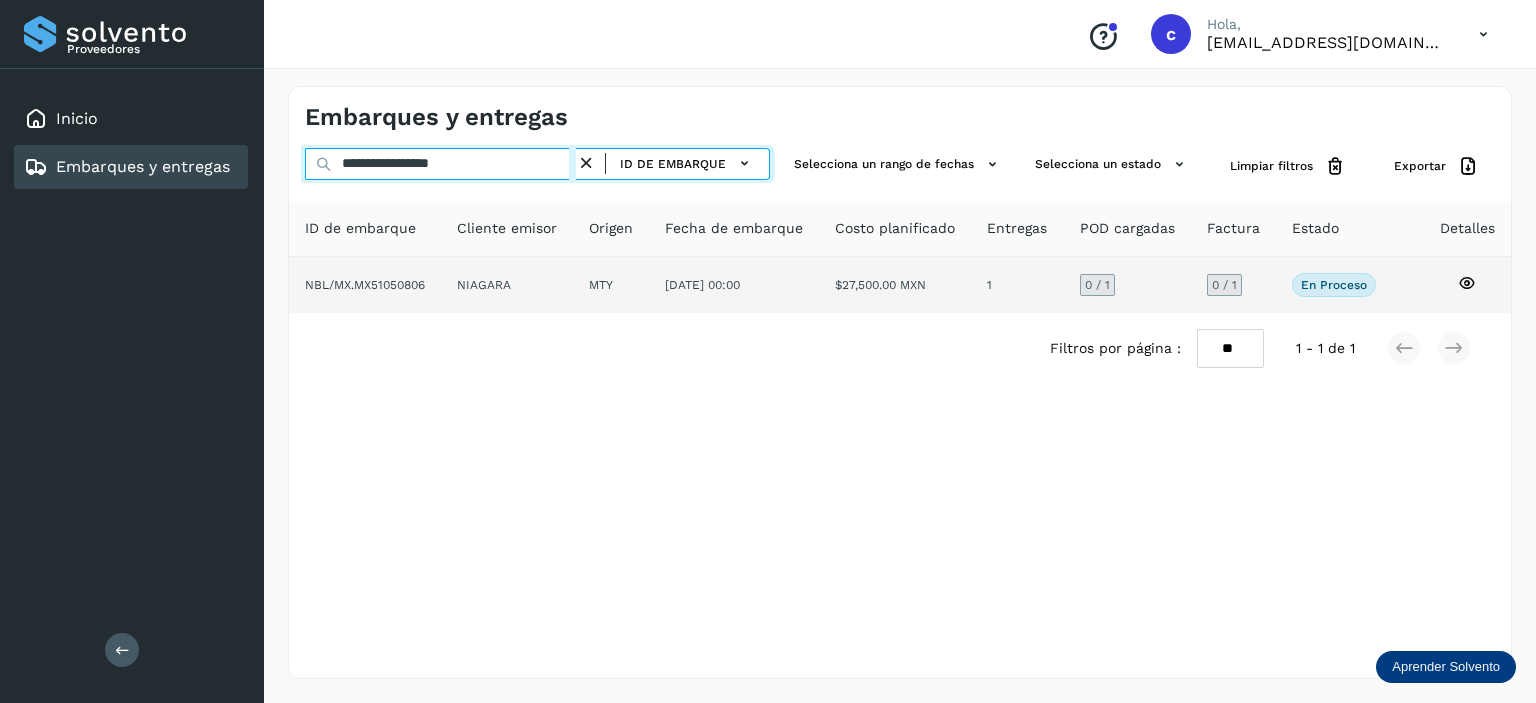 type on "**********" 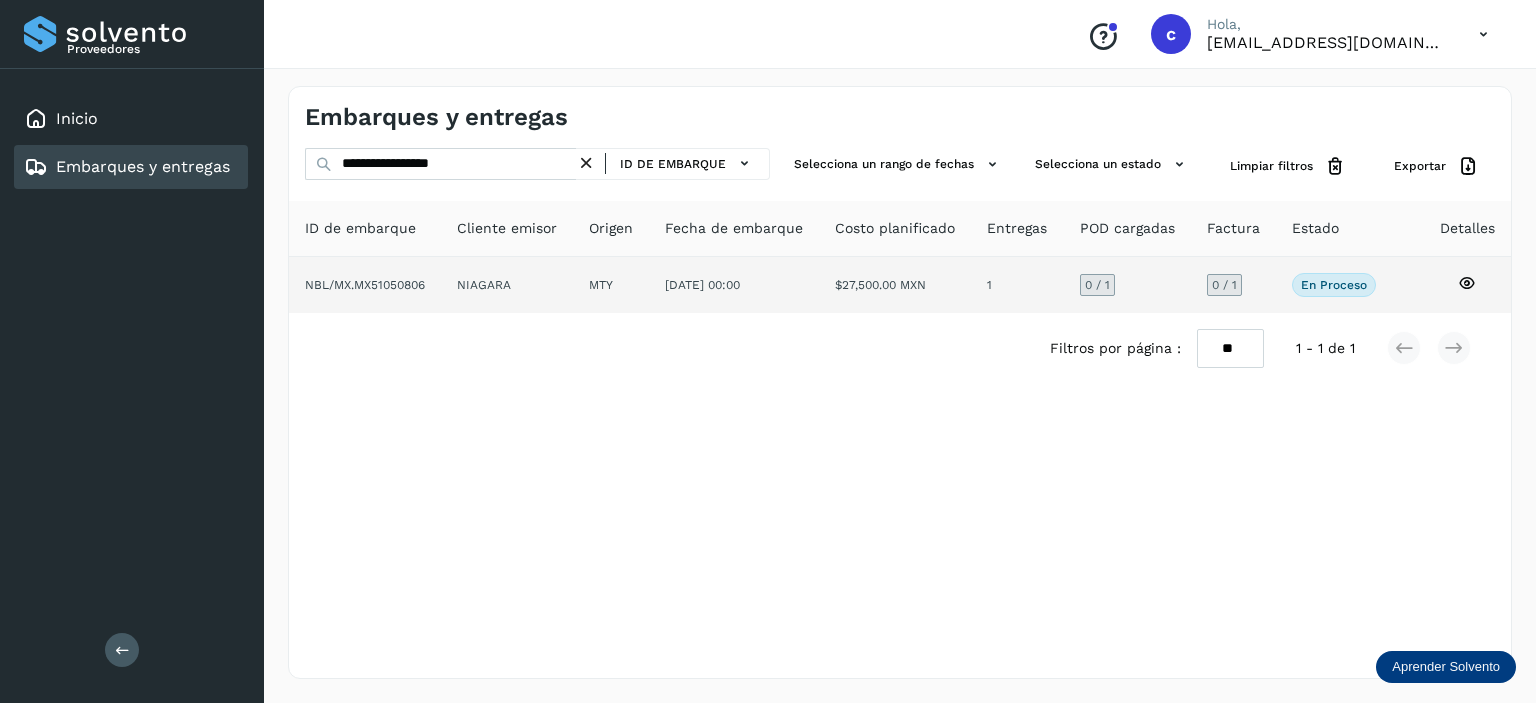 click on "26/may/2025 00:00" 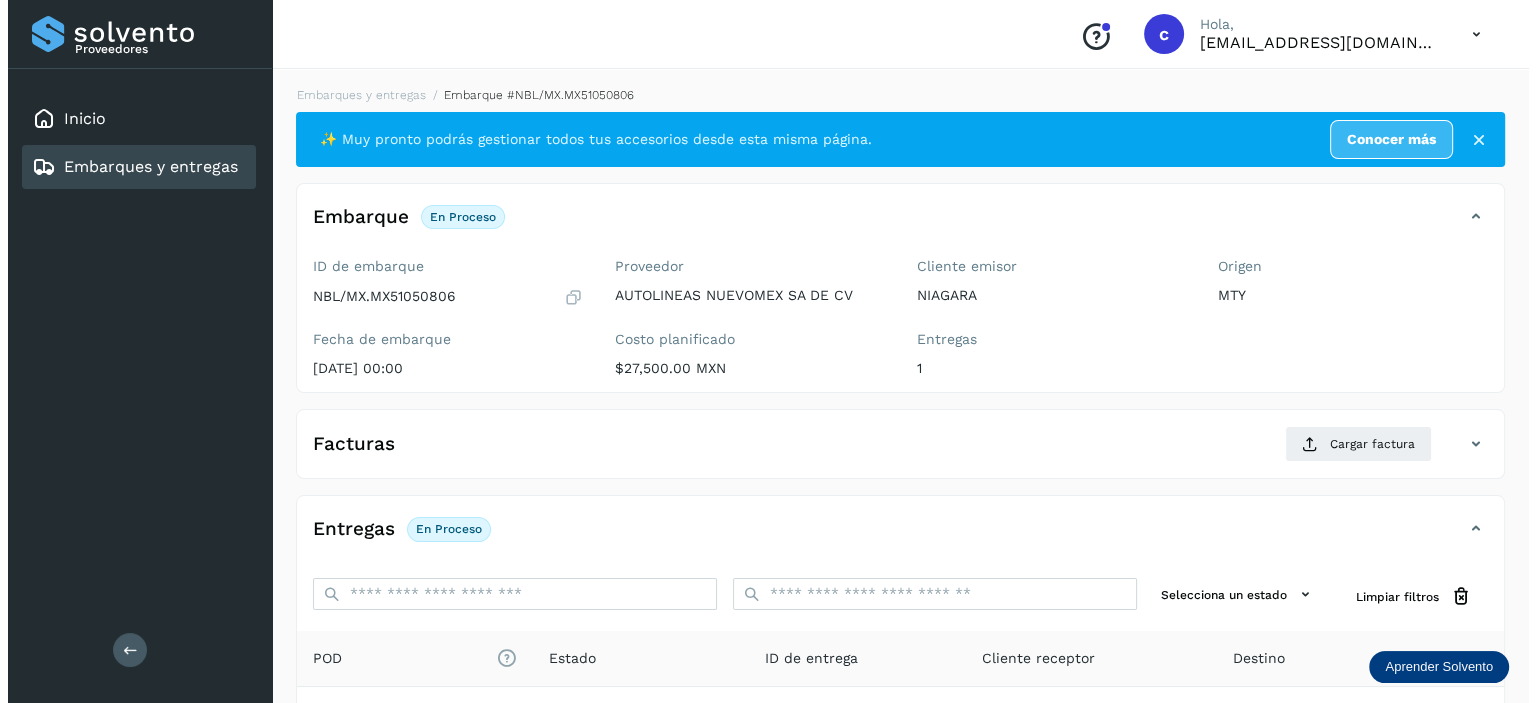 scroll, scrollTop: 244, scrollLeft: 0, axis: vertical 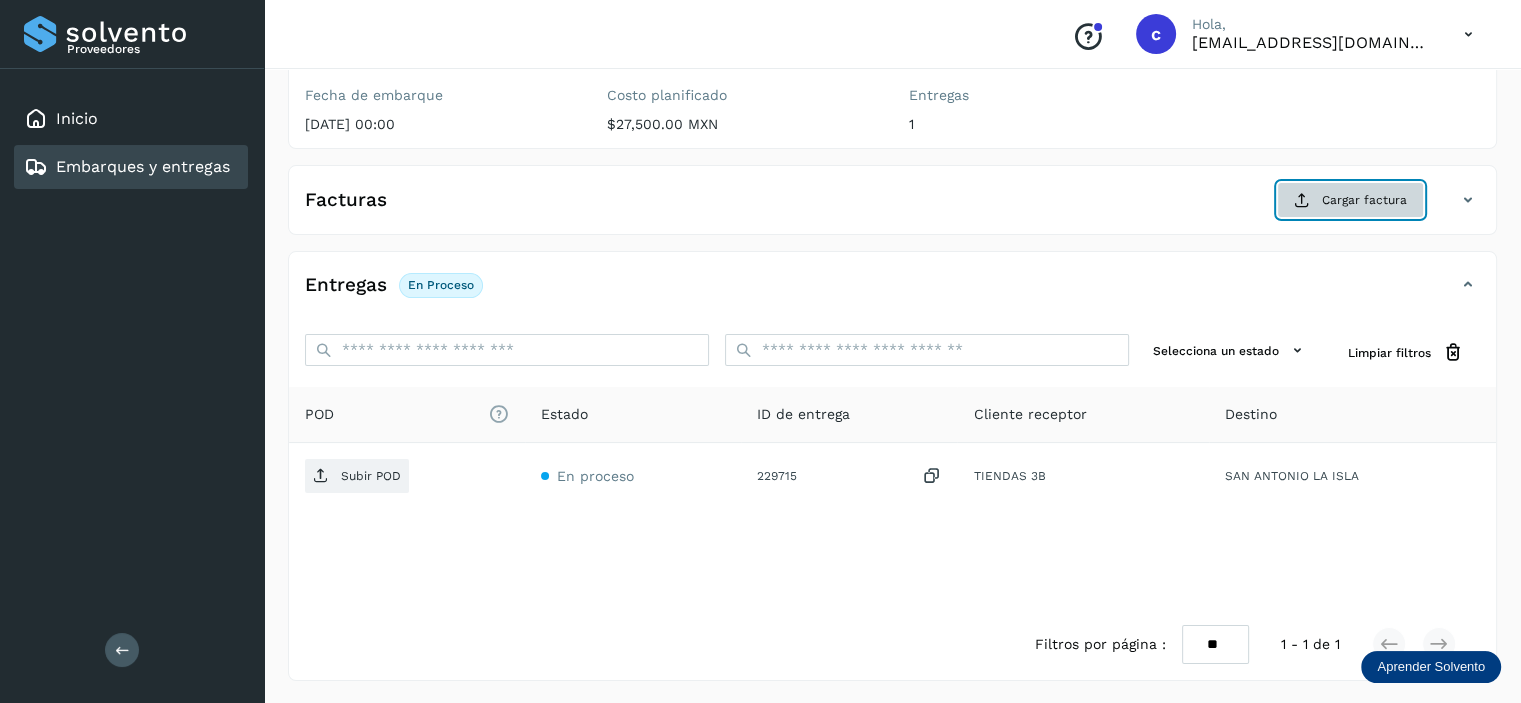 click on "Cargar factura" 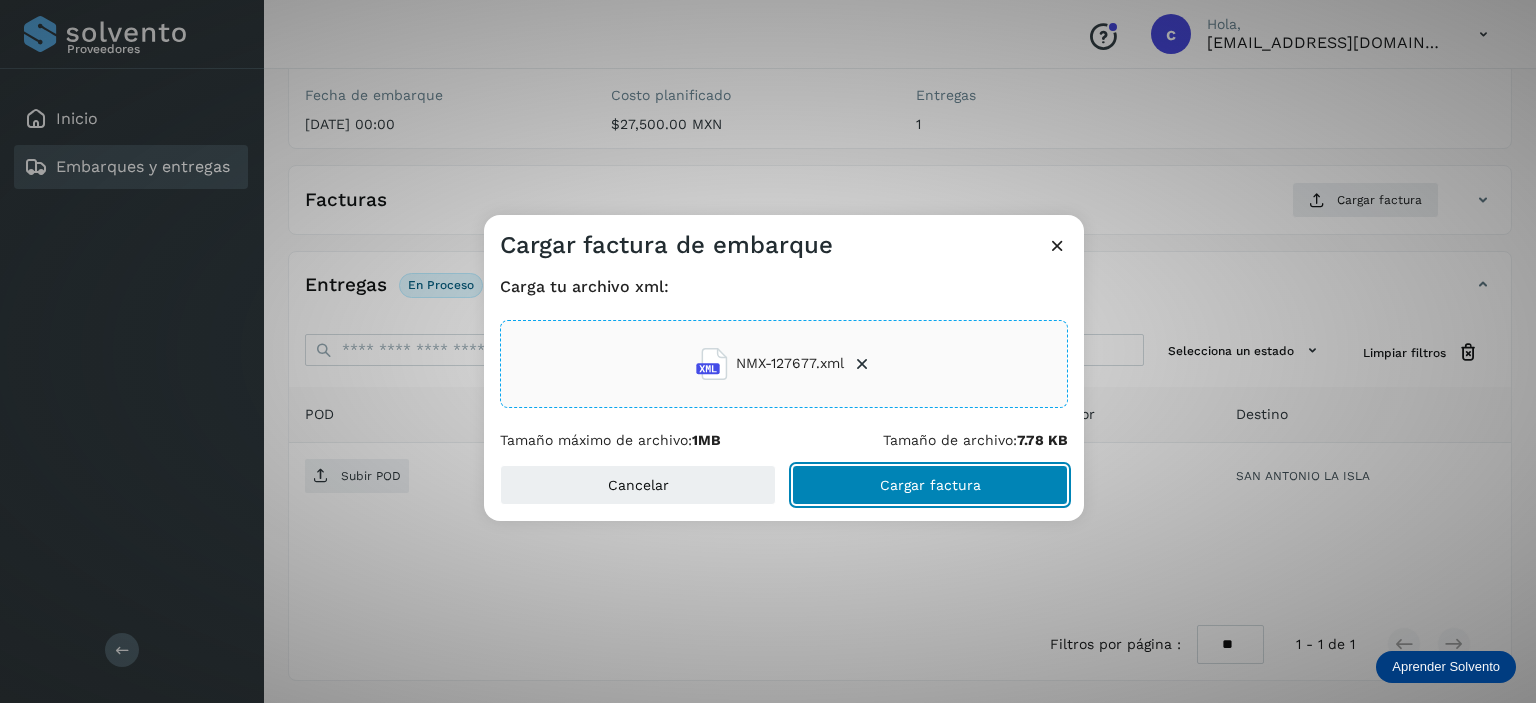 click on "Cargar factura" 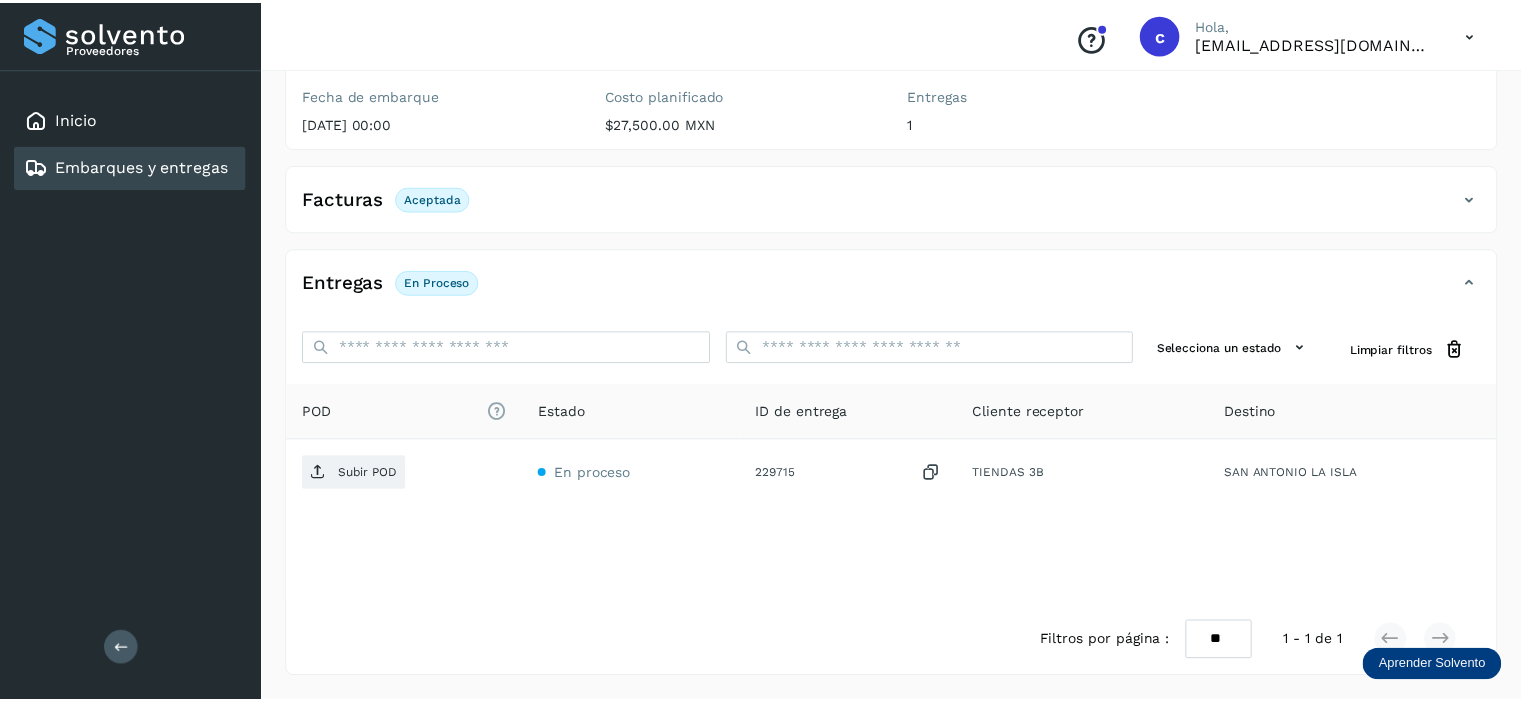 scroll, scrollTop: 242, scrollLeft: 0, axis: vertical 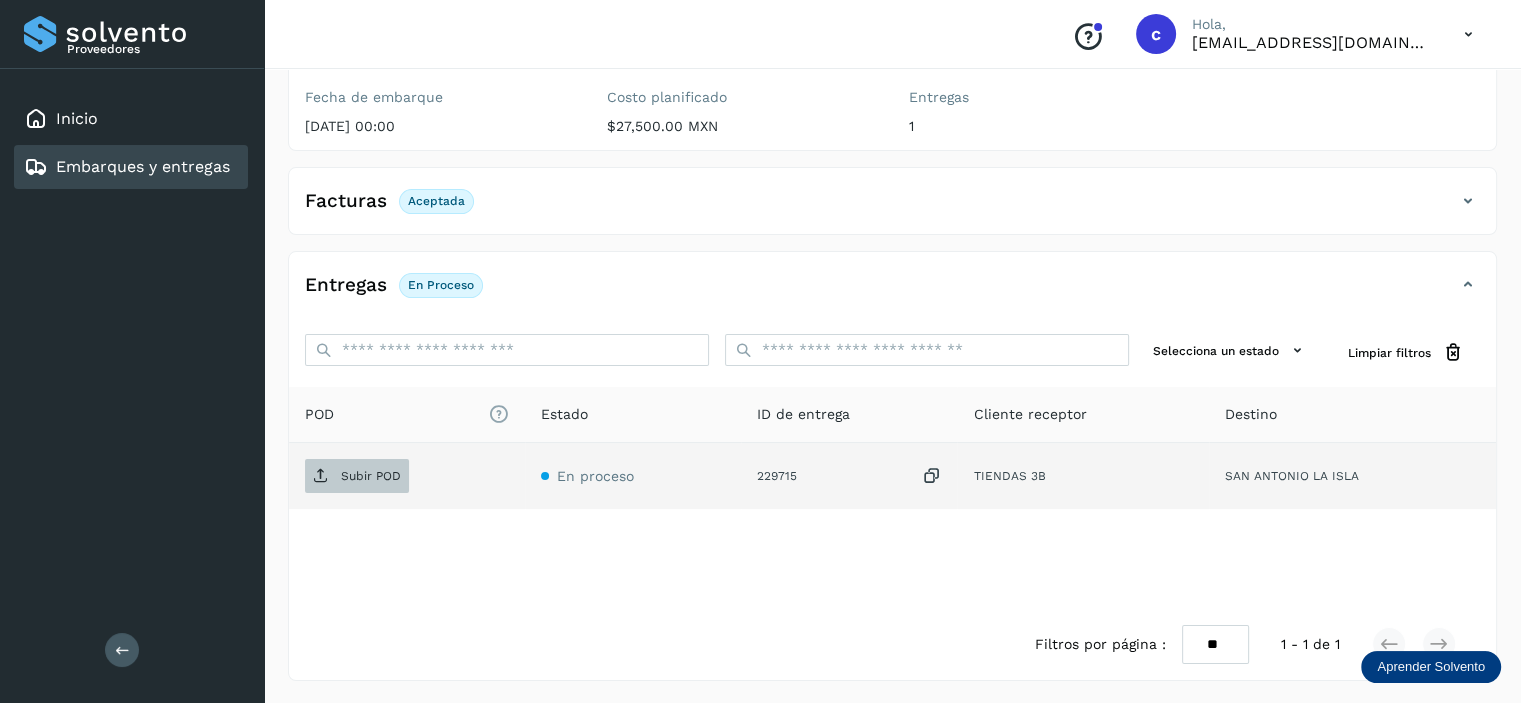 click on "Subir POD" at bounding box center [371, 476] 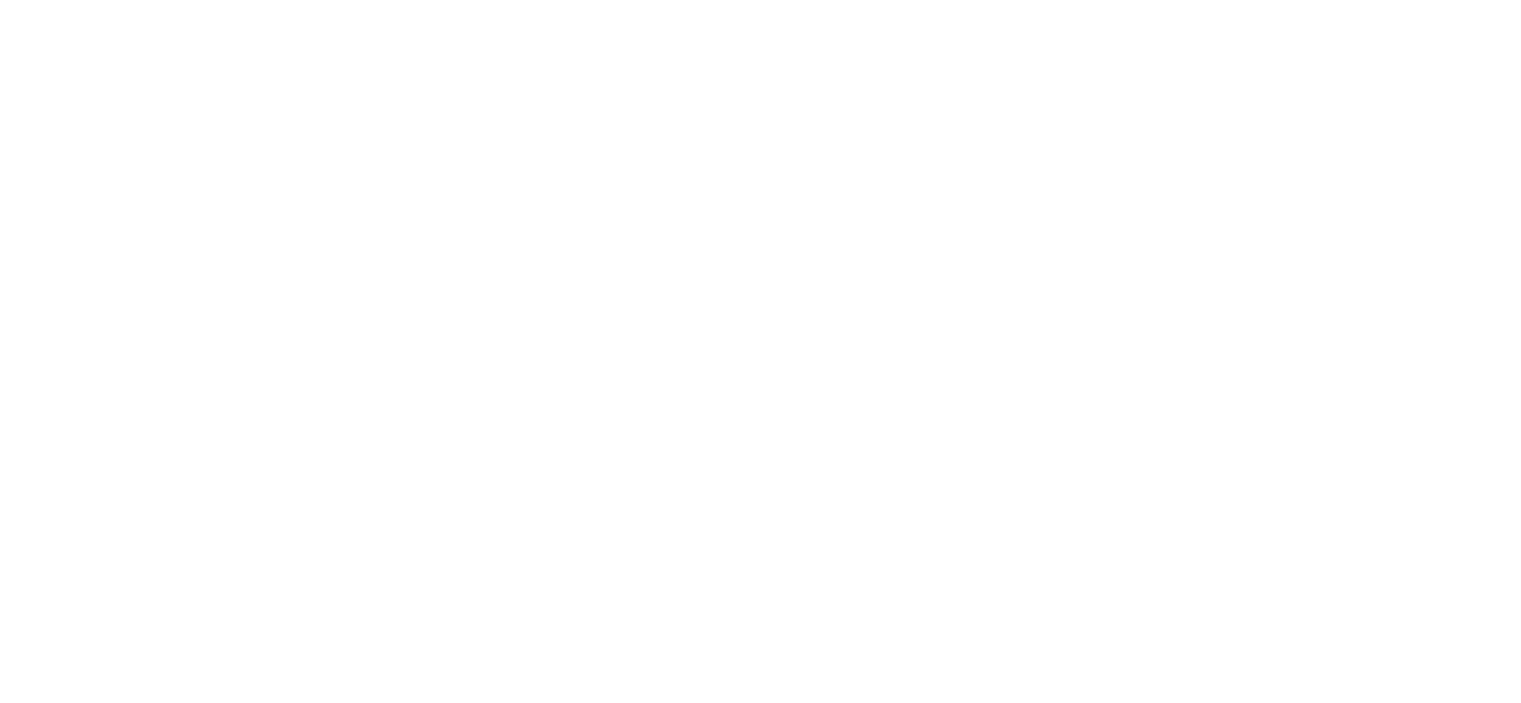 scroll, scrollTop: 0, scrollLeft: 0, axis: both 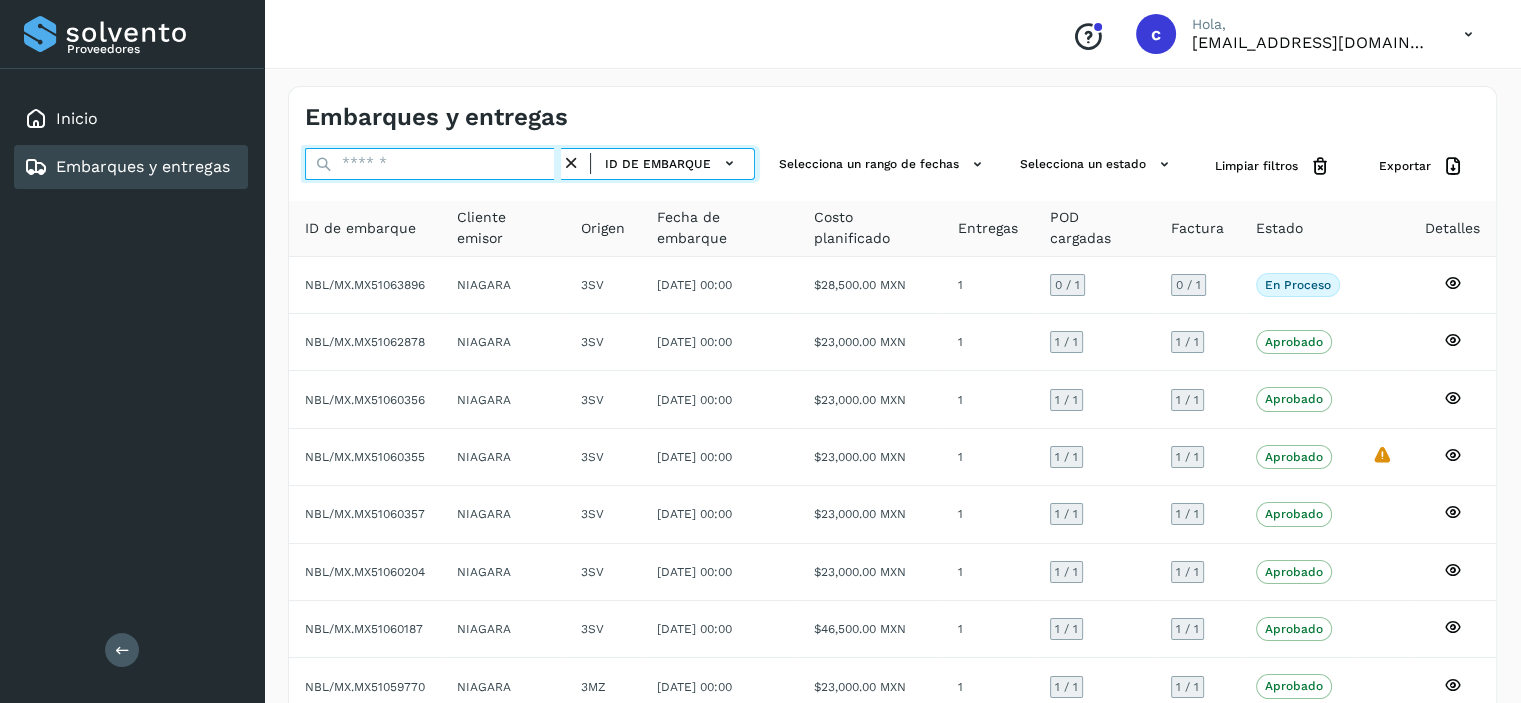 click at bounding box center (433, 164) 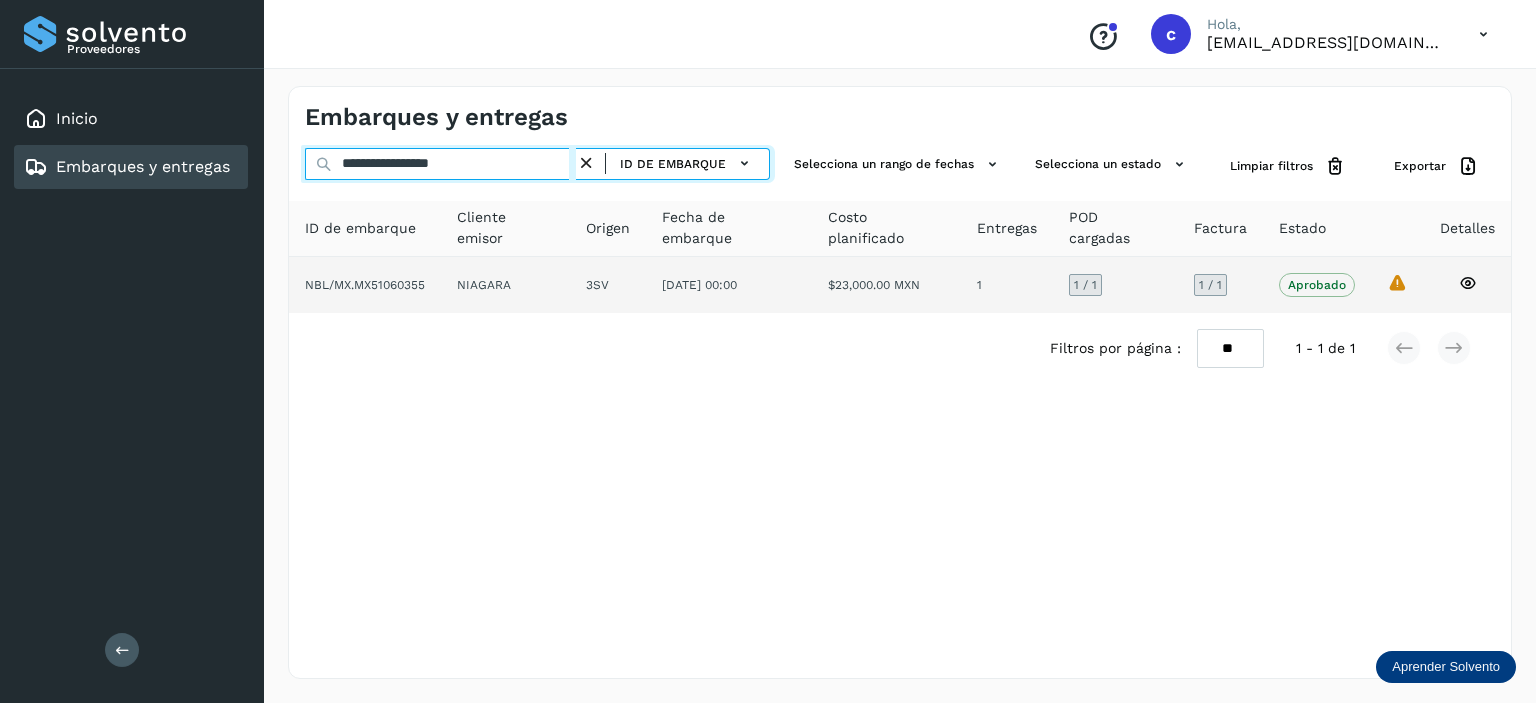 type on "**********" 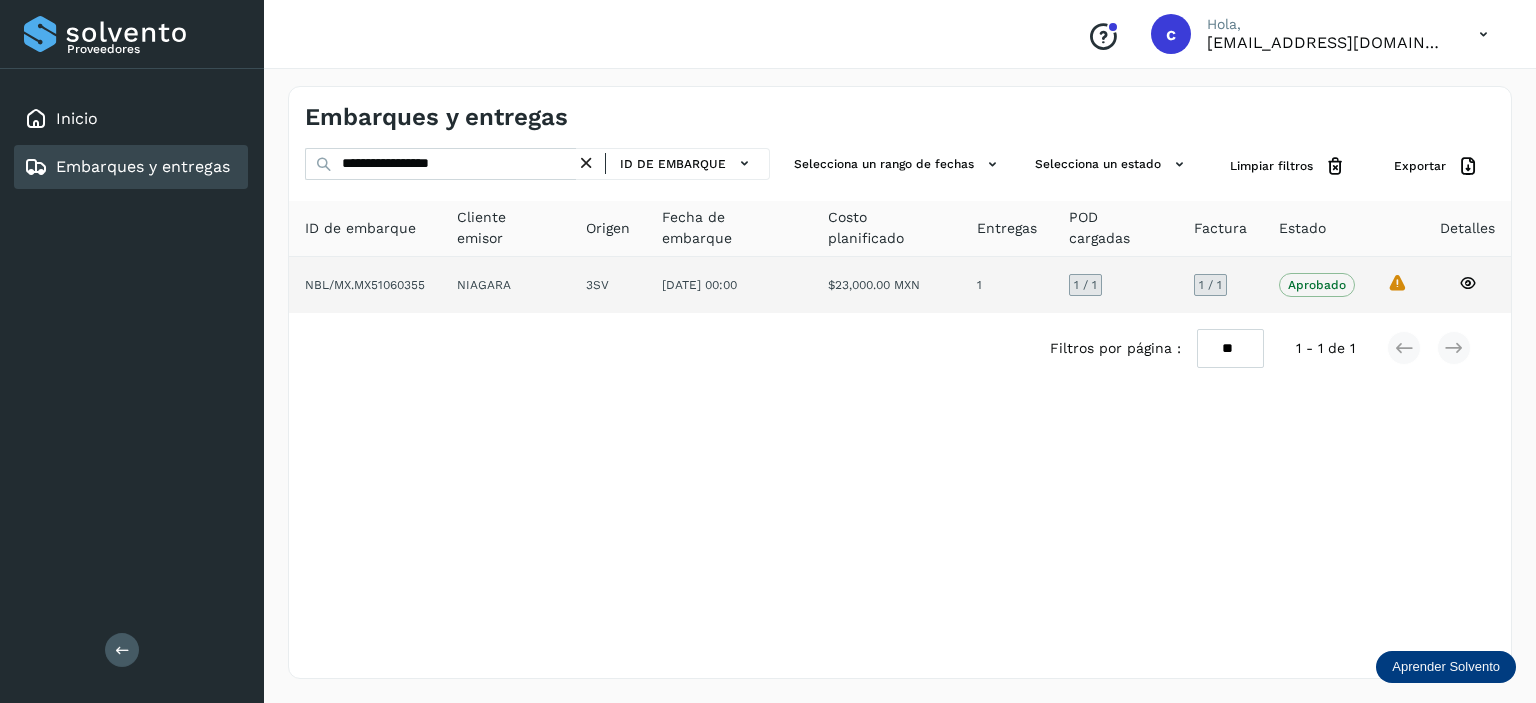 click on "[DATE] 00:00" 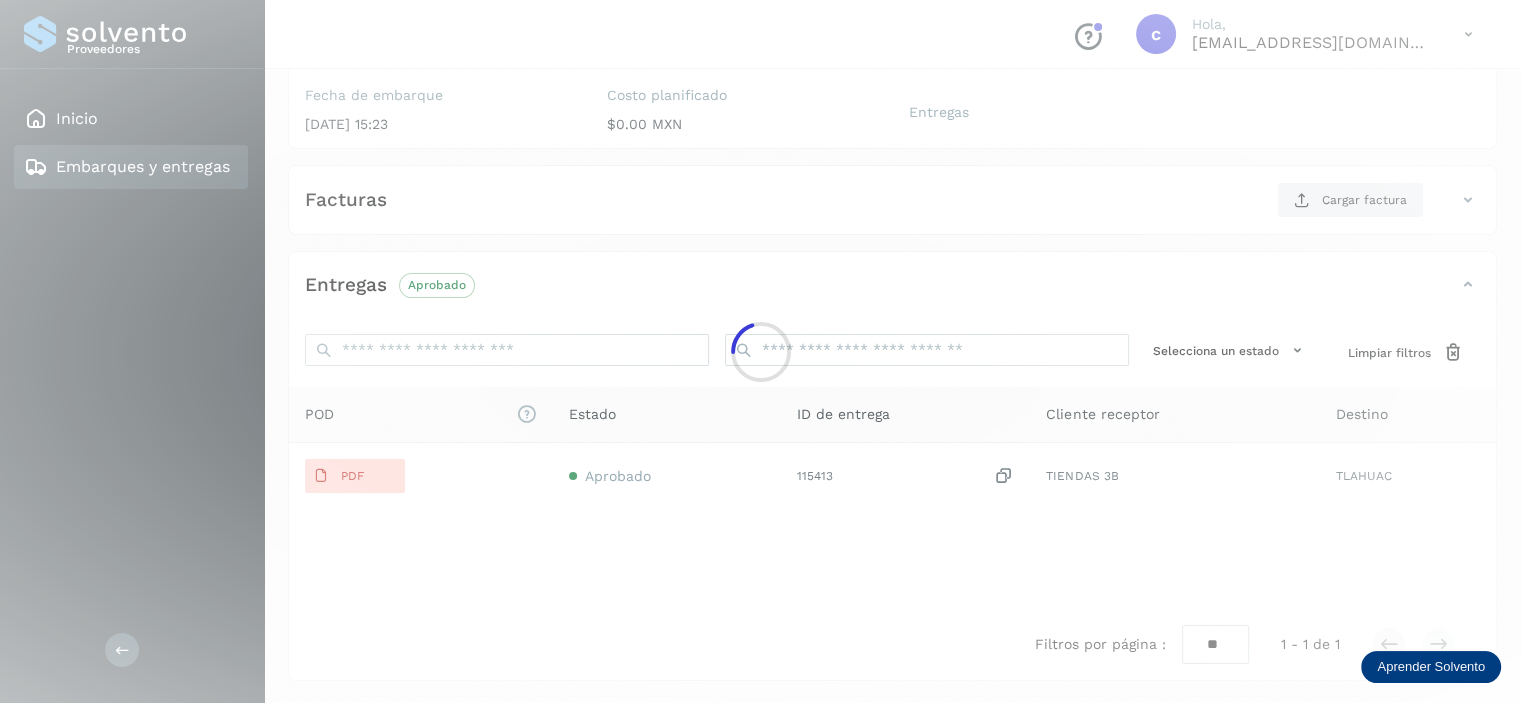 scroll, scrollTop: 312, scrollLeft: 0, axis: vertical 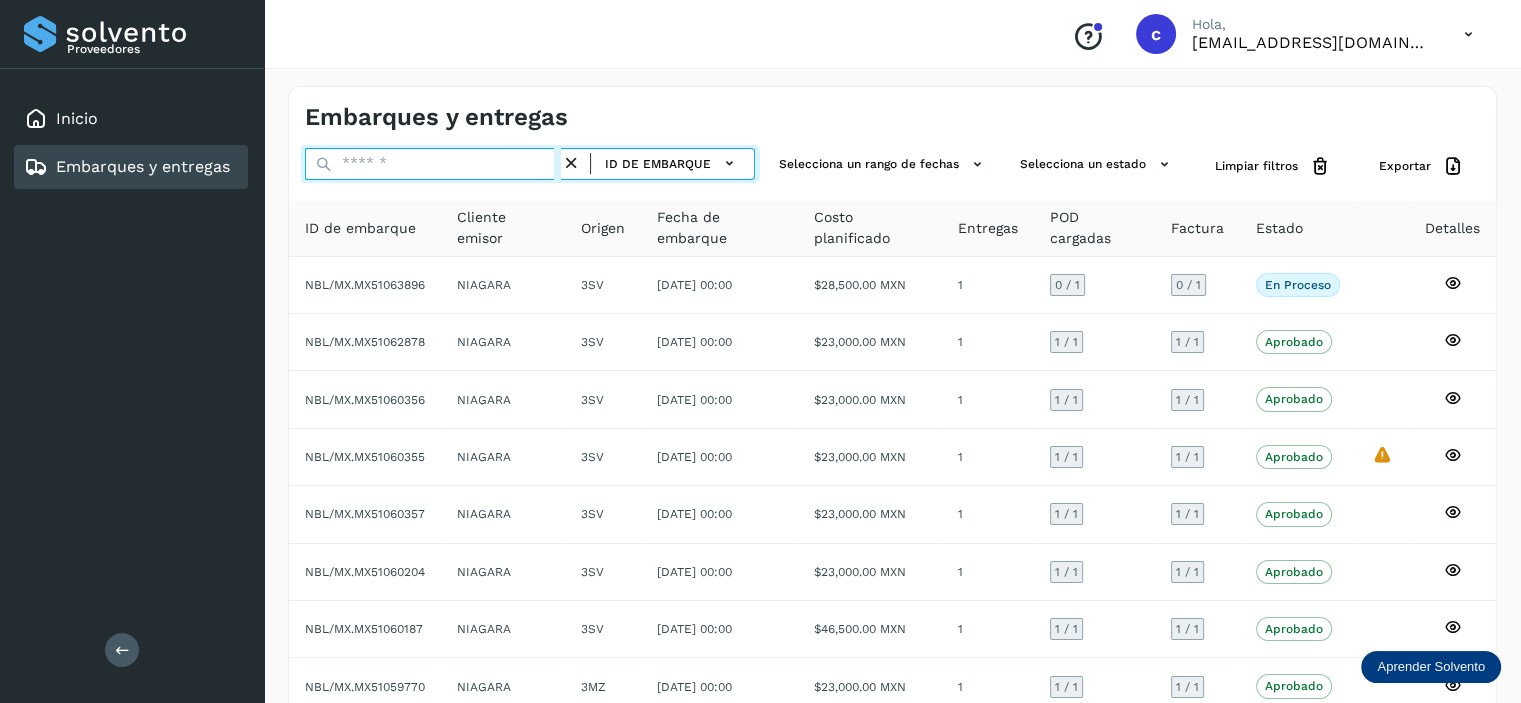 click at bounding box center [433, 164] 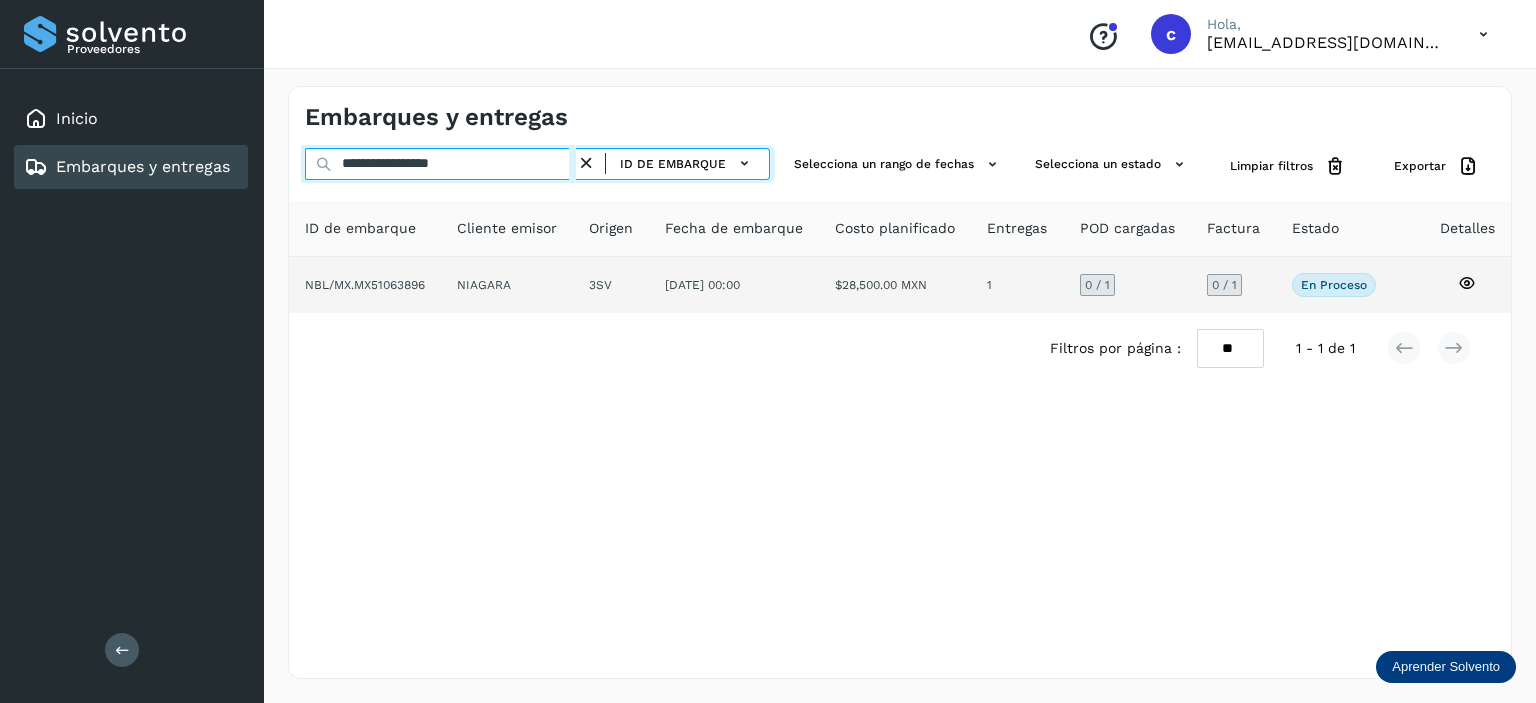 type on "**********" 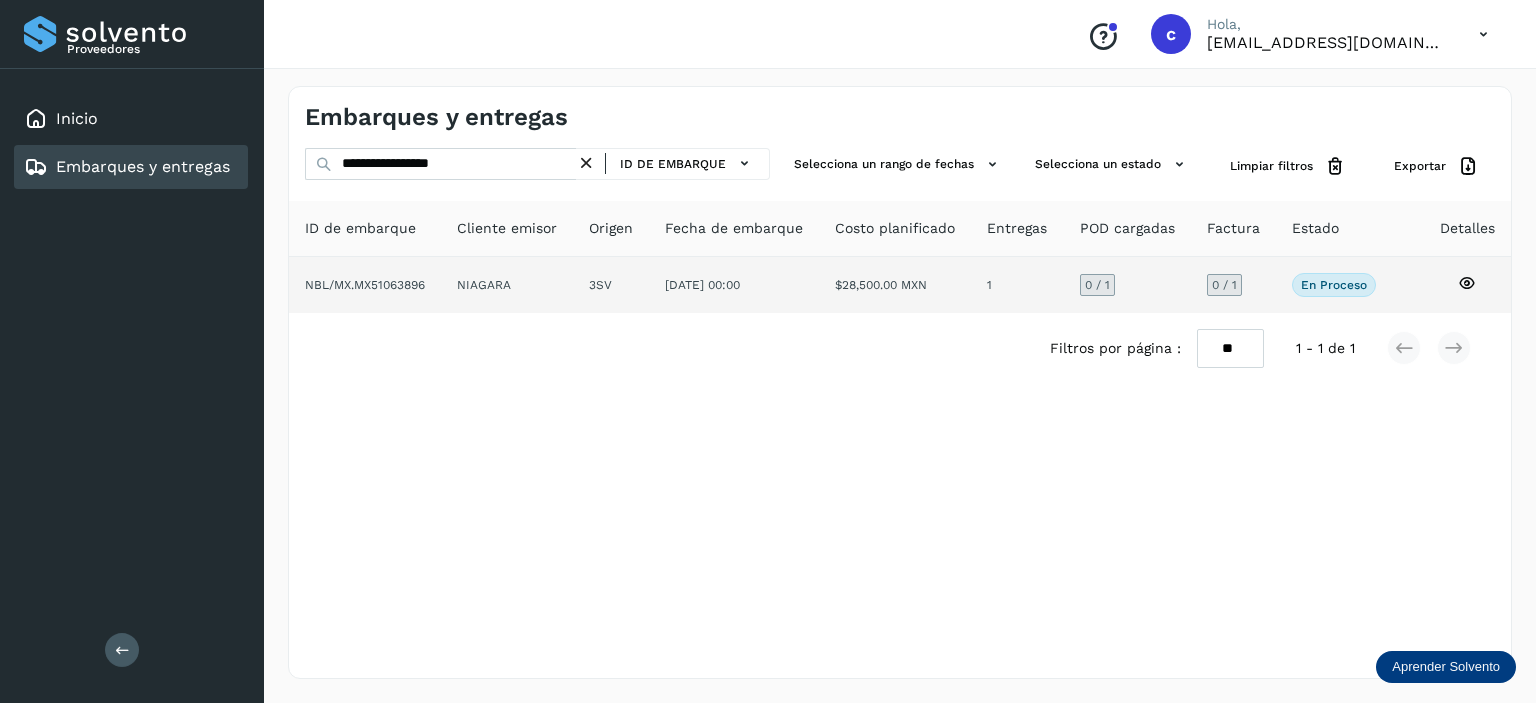 click on "1" 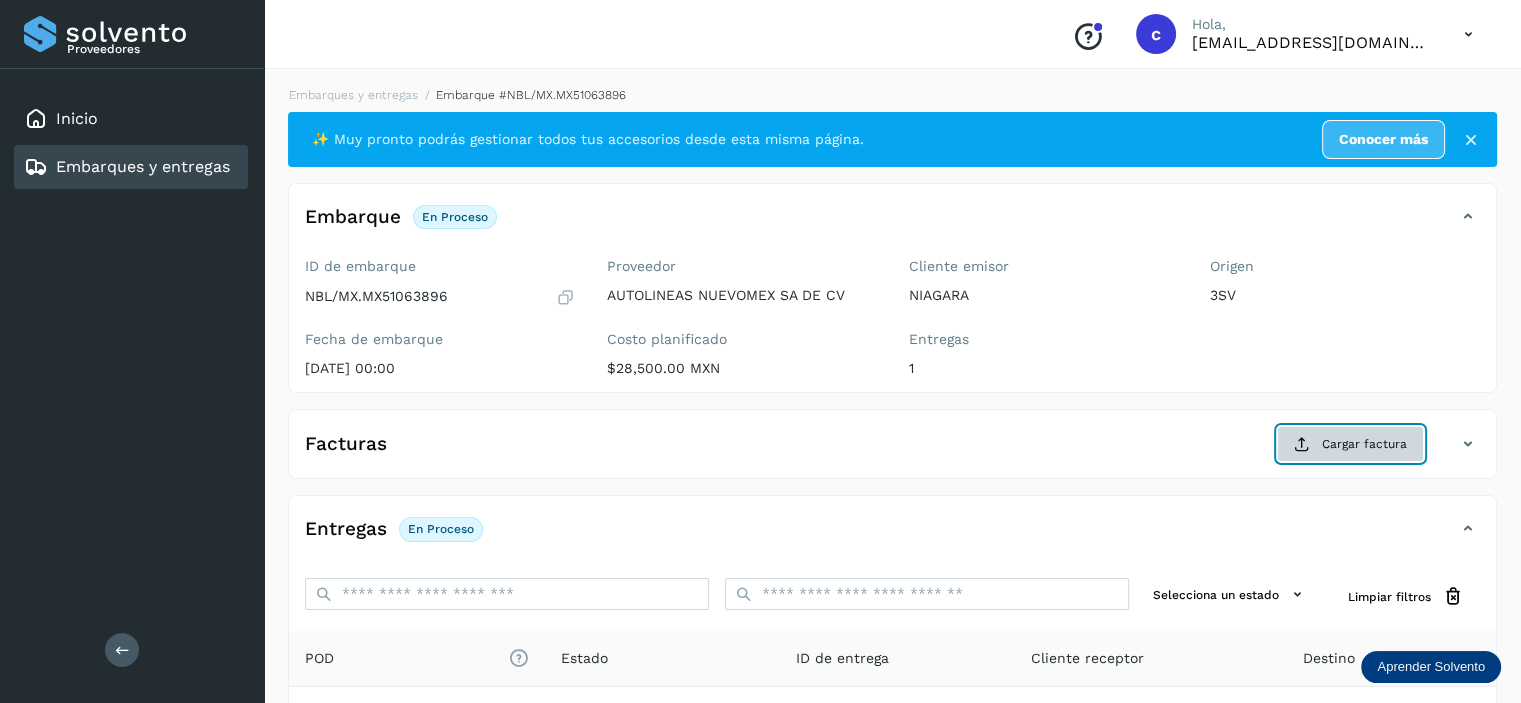 click on "Cargar factura" 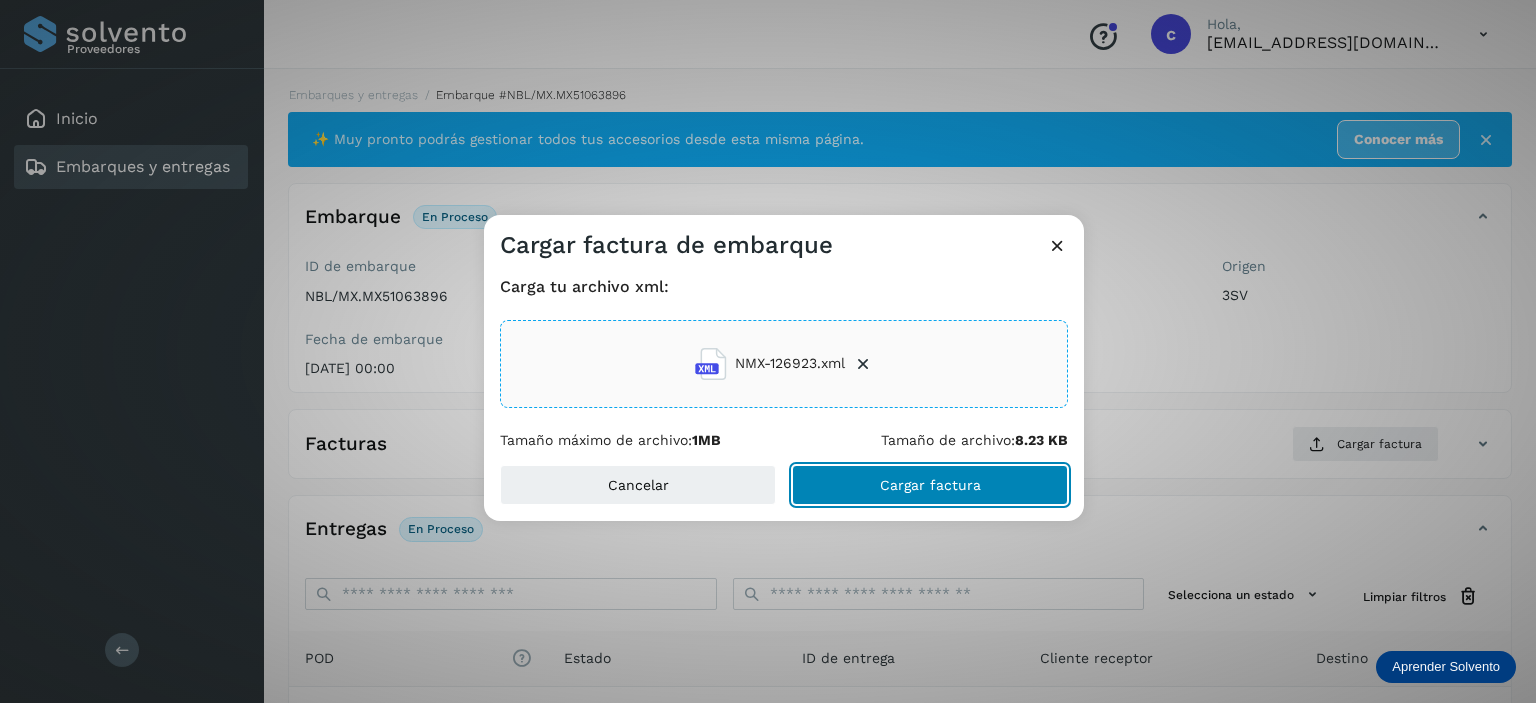 click on "Cargar factura" 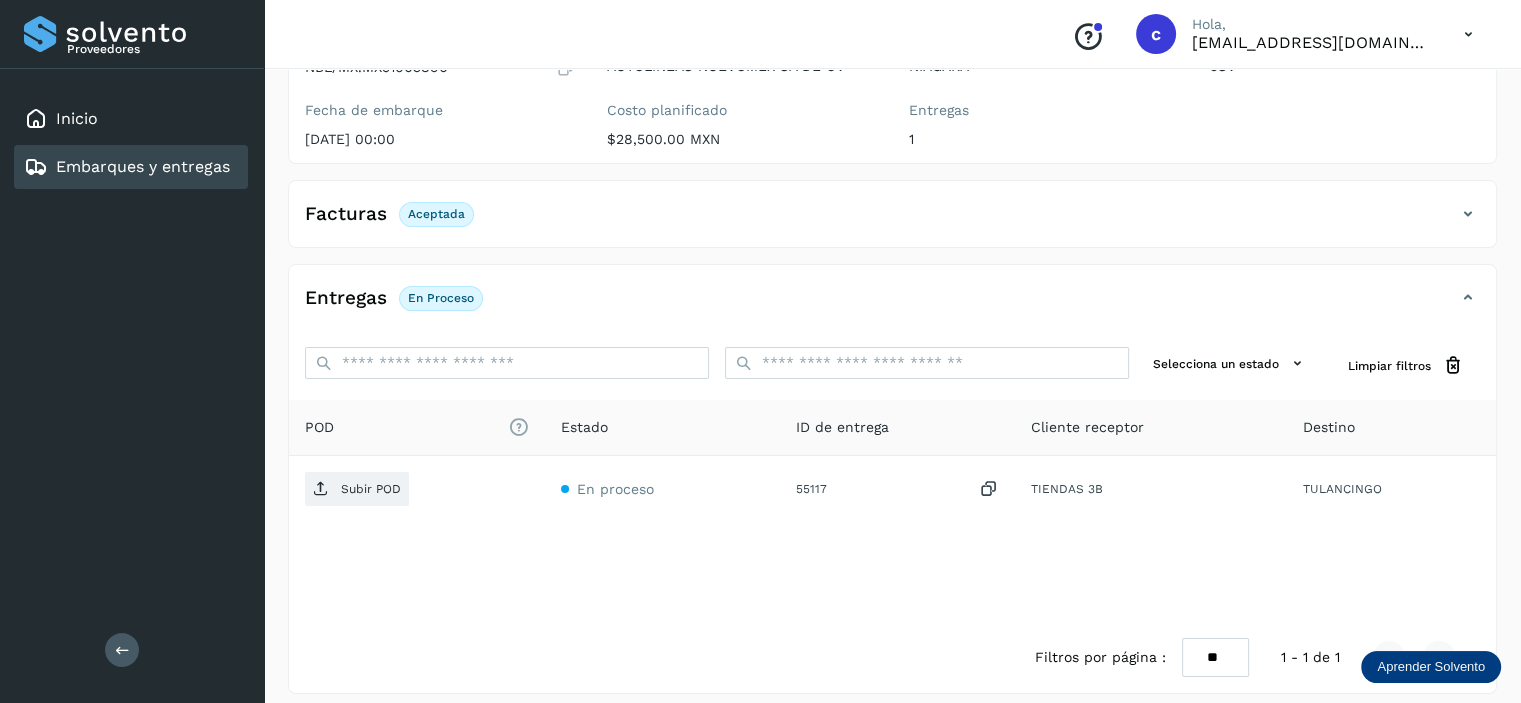 scroll, scrollTop: 242, scrollLeft: 0, axis: vertical 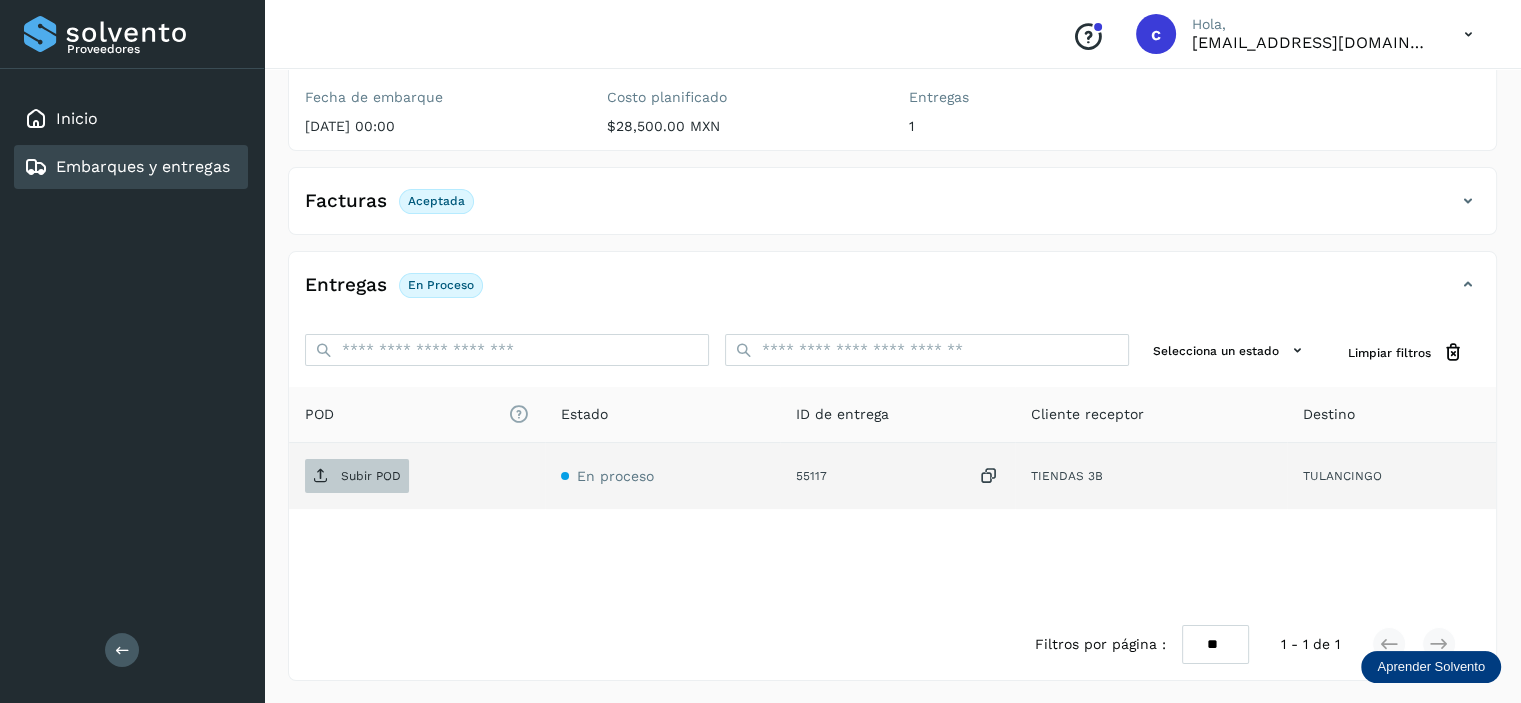 click on "Subir POD" at bounding box center (371, 476) 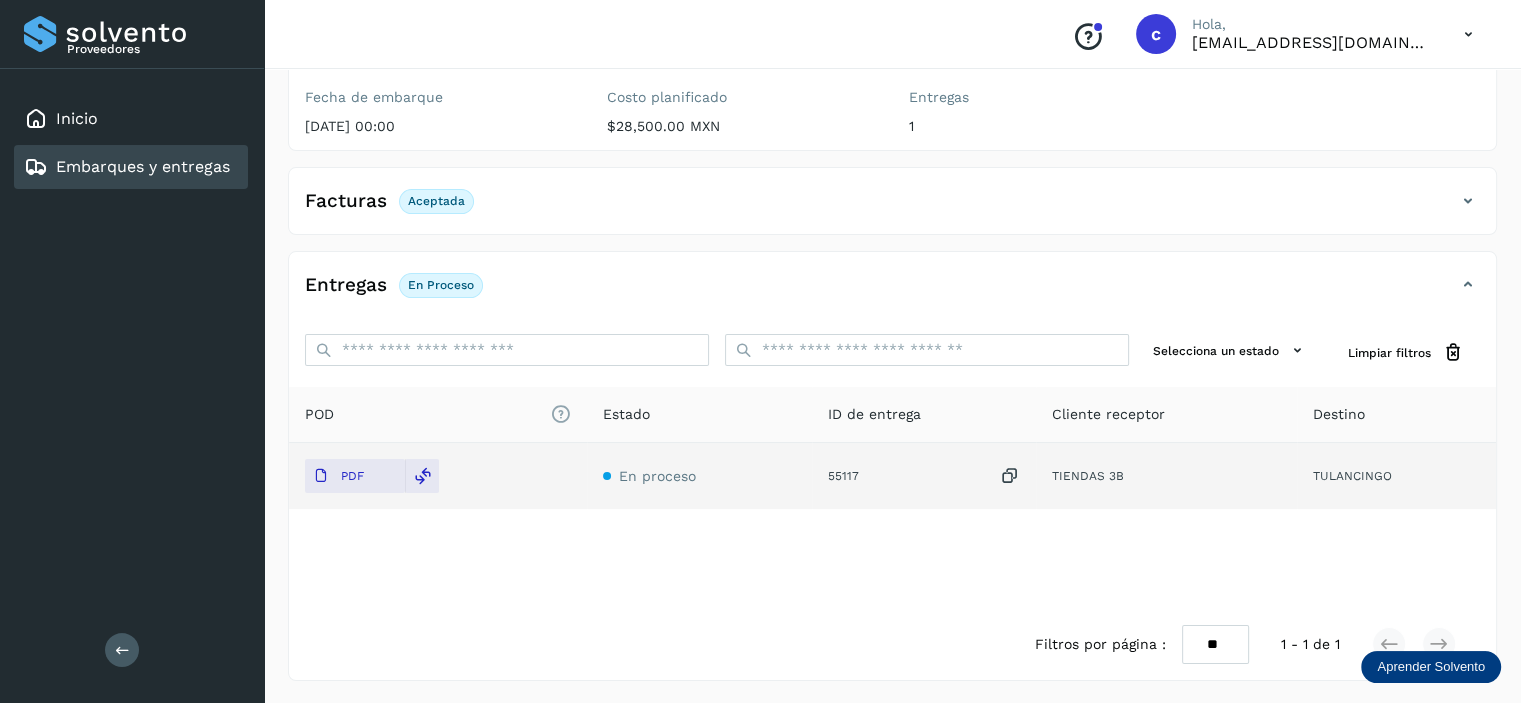 click on "POD
El tamaño máximo de archivo es de 20 Mb.
Estado ID de entrega Cliente receptor Destino PDF En proceso 55117  TIENDAS 3B TULANCINGO" 